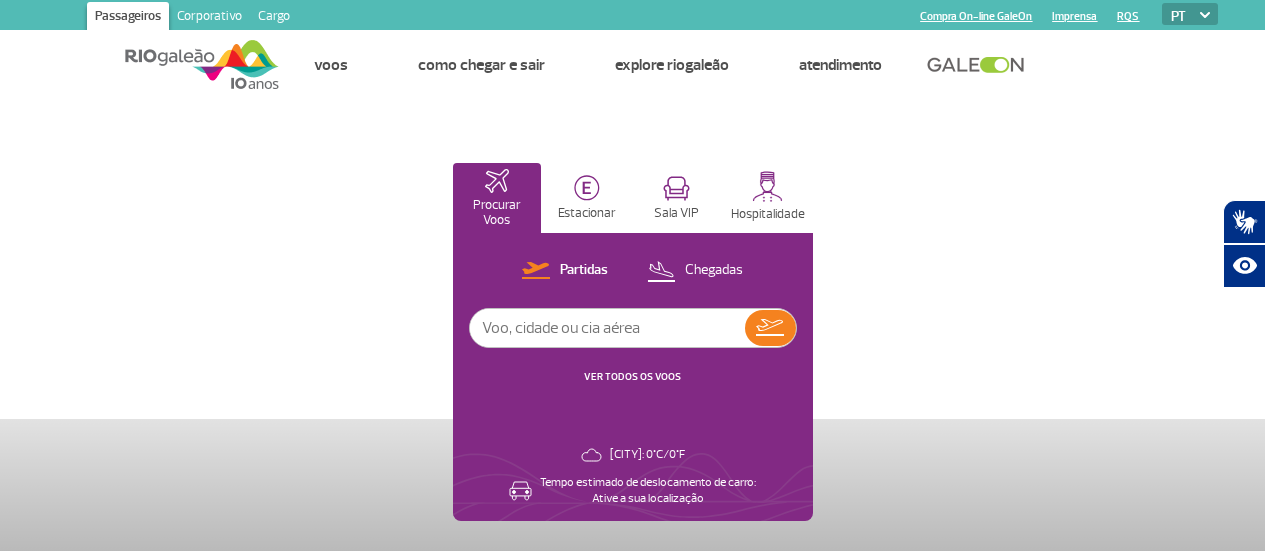 scroll, scrollTop: 0, scrollLeft: 0, axis: both 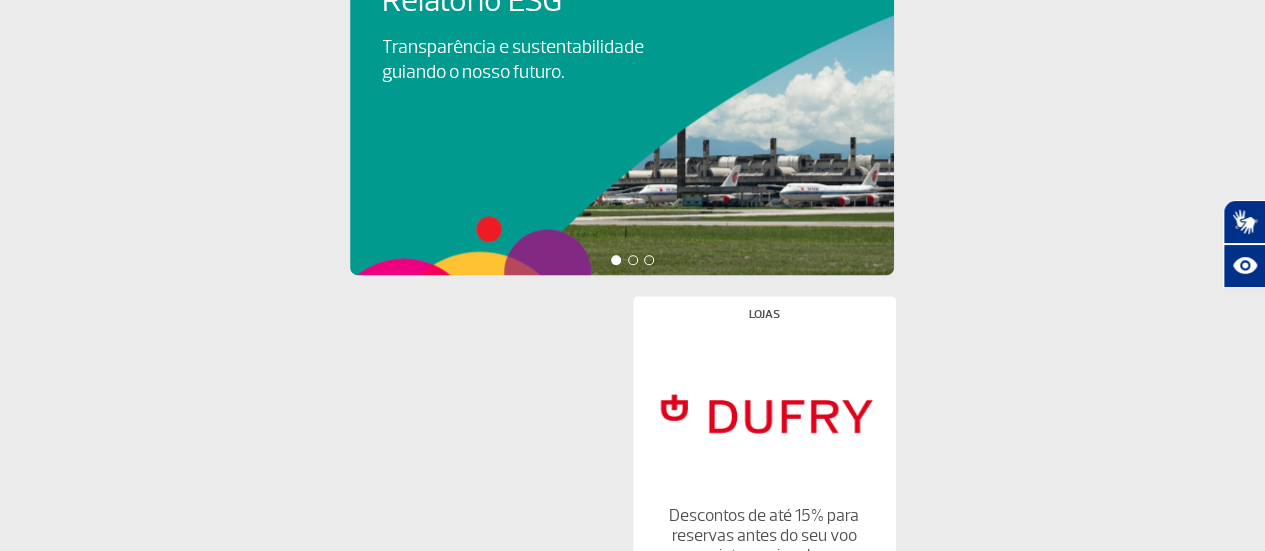 click on "O que pode e o que não pode levar na  bagagem ?
veja mais Onde posso  comer  no aeroporto?
veja mais Quais  lojas  têm no [AIRPORT]?
veja mais Tem lugares para descansar enquanto  espero meu voo ?
veja mais Perdeu ou achou algo  no avião ou no aeroporto [AIRPORT]?
veja mais Saiba como fazer para  trabalhar  no [AIRPORT]
veja mais Problemas com o voo:  o que fazer?
veja mais" at bounding box center (570, 1244) 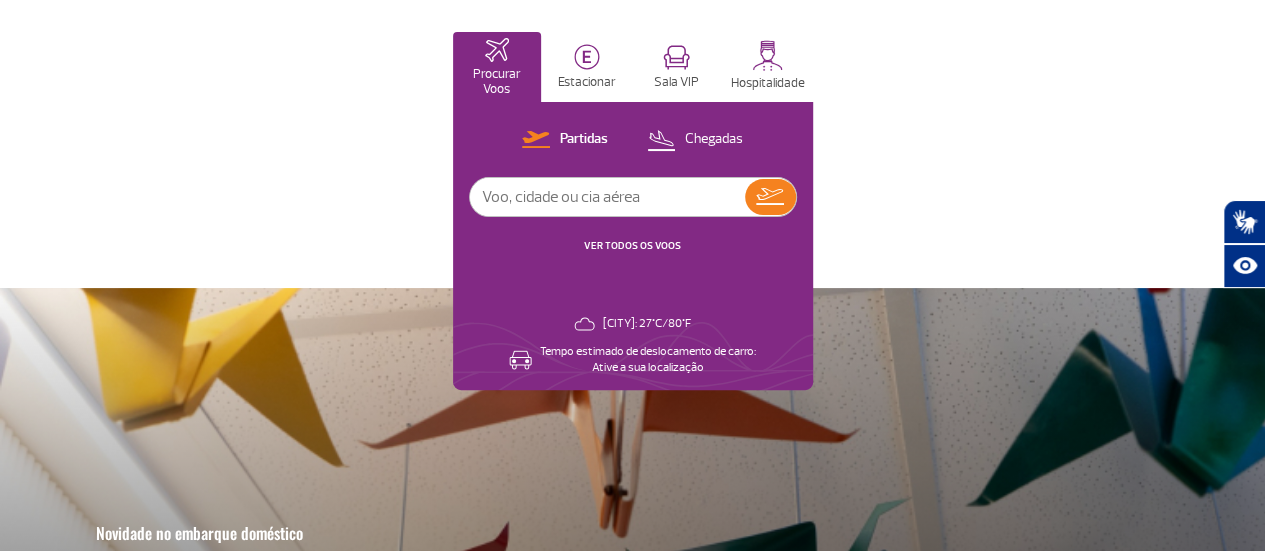 scroll, scrollTop: 0, scrollLeft: 0, axis: both 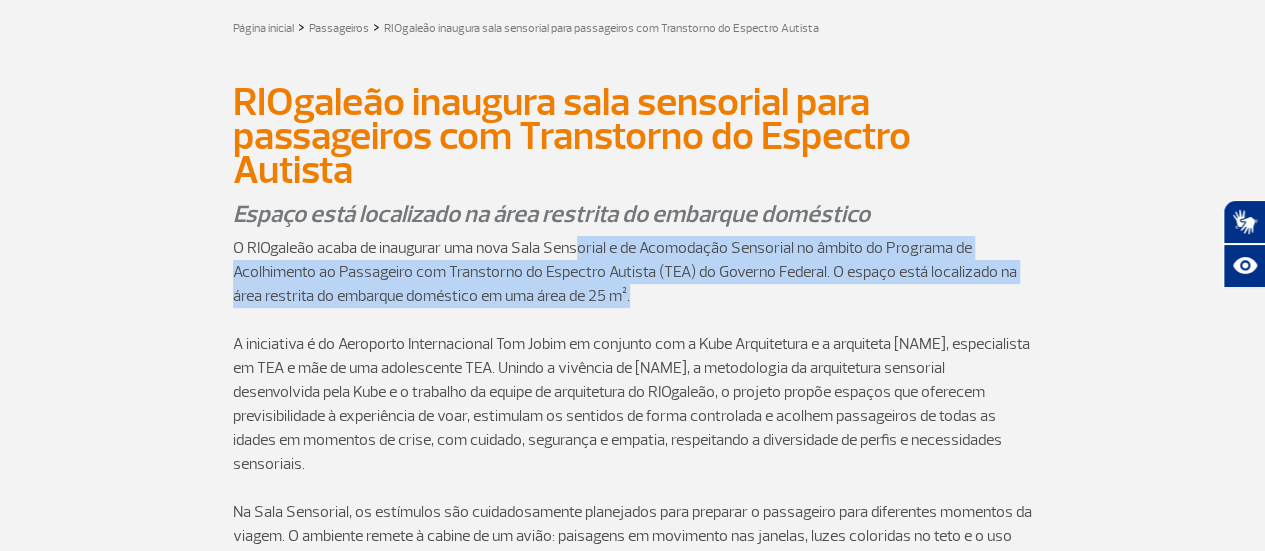drag, startPoint x: 577, startPoint y: 247, endPoint x: 988, endPoint y: 303, distance: 414.79755 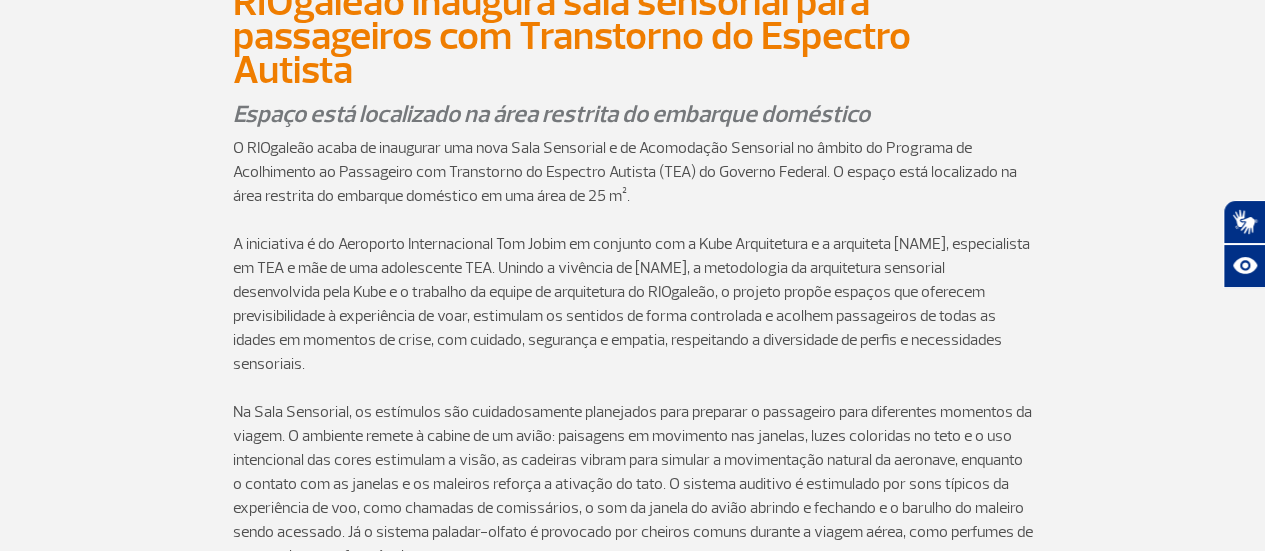 scroll, scrollTop: 300, scrollLeft: 0, axis: vertical 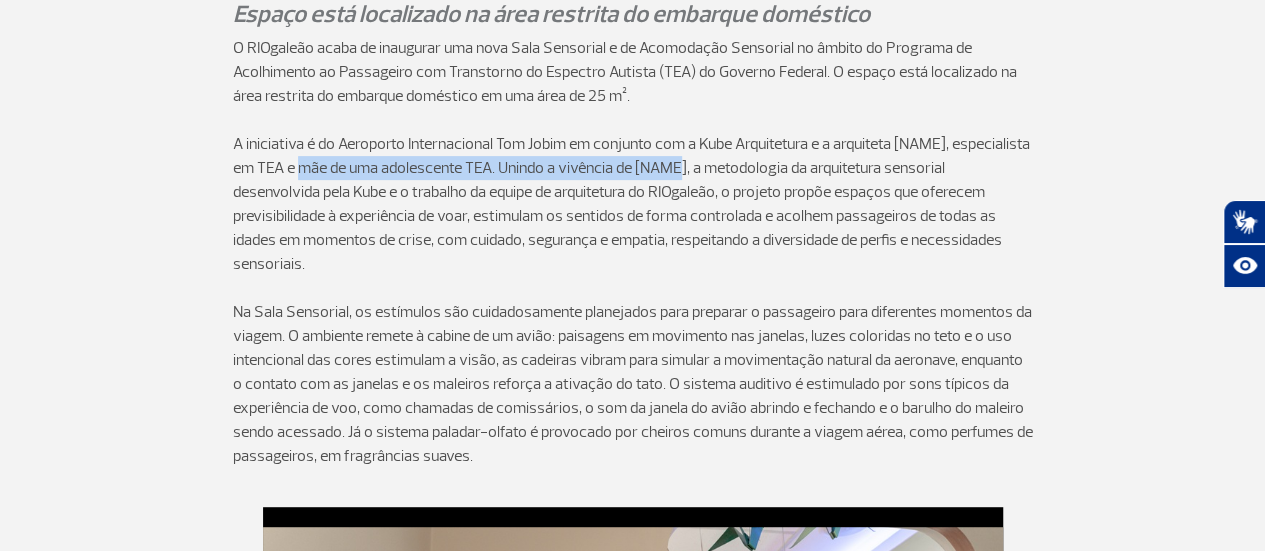 drag, startPoint x: 310, startPoint y: 171, endPoint x: 692, endPoint y: 179, distance: 382.08377 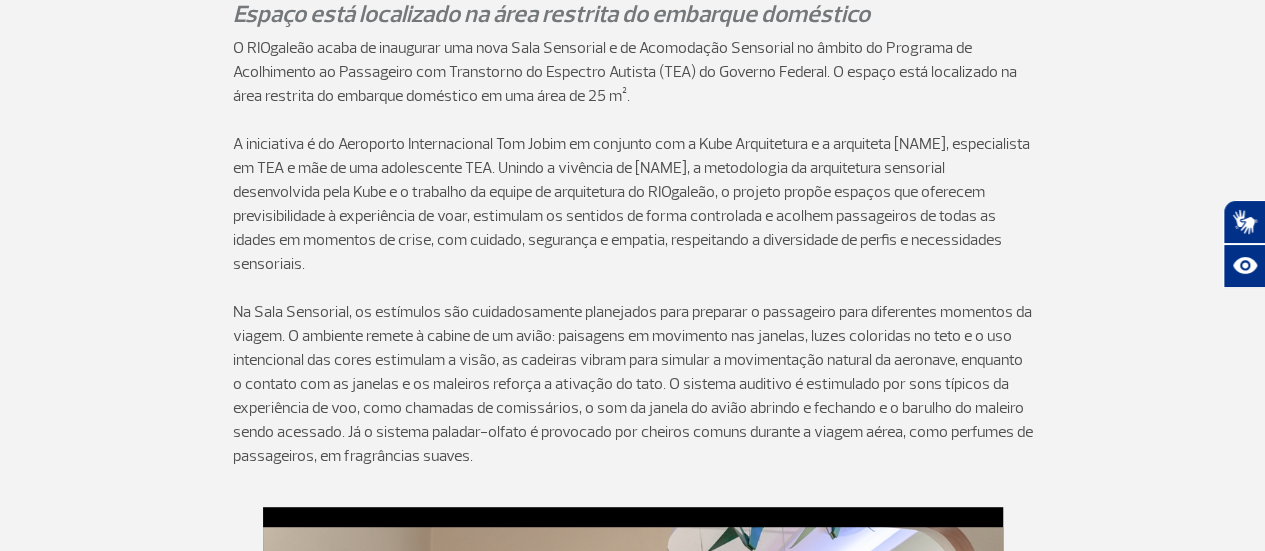 click on "A iniciativa é do Aeroporto Internacional Tom Jobim em conjunto com a Kube Arquitetura e a arquiteta Ana Paula Chacur, especialista em TEA e mãe de uma adolescente TEA. Unindo a vivência de Ana Paula, a metodologia da arquitetura sensorial desenvolvida pela Kube e o trabalho da equipe de arquitetura do RIOgaleão, o projeto propõe espaços que oferecem previsibilidade à experiência de voar, estimulam os sentidos de forma controlada e acolhem passageiros de todas as idades em momentos de crise, com cuidado, segurança e empatia, respeitando a diversidade de perfis e necessidades sensoriais." at bounding box center (633, 204) 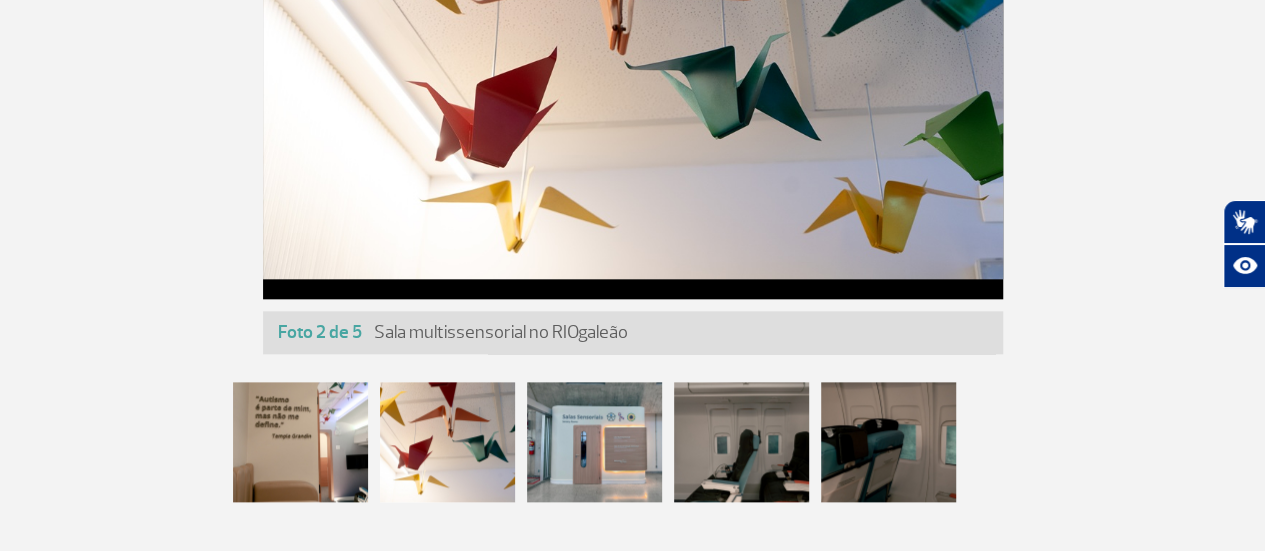 scroll, scrollTop: 1000, scrollLeft: 0, axis: vertical 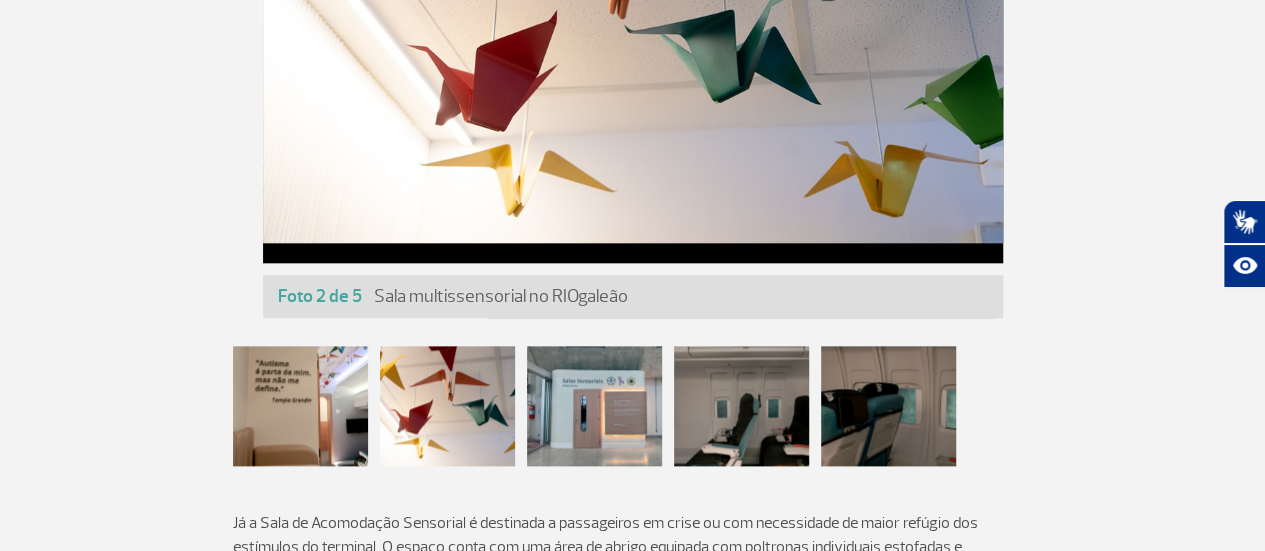 click at bounding box center [300, 406] 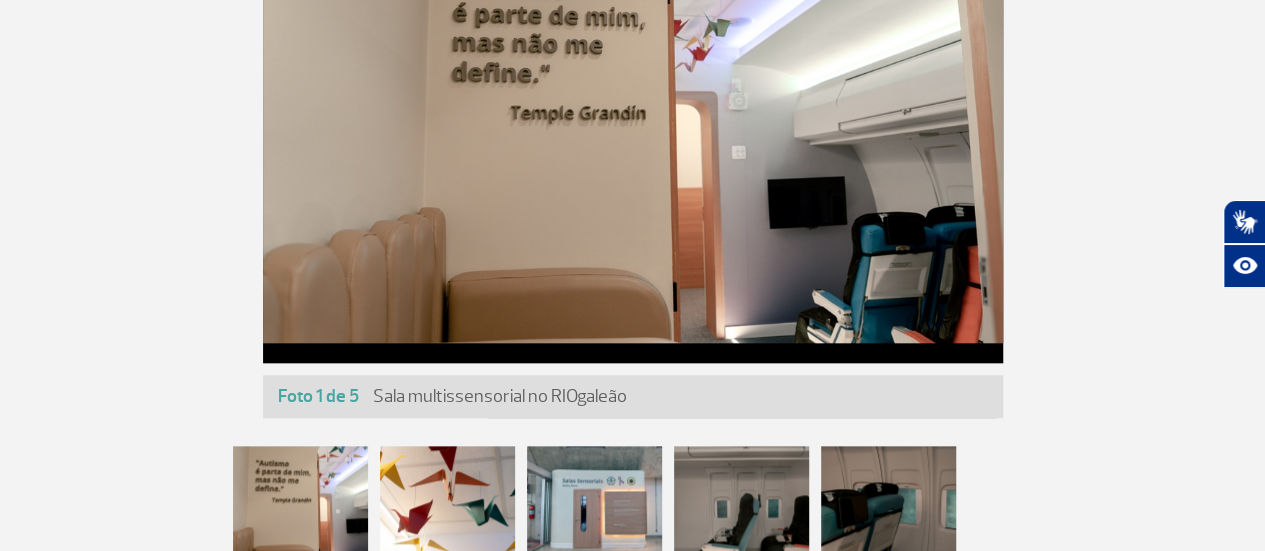 scroll, scrollTop: 1000, scrollLeft: 0, axis: vertical 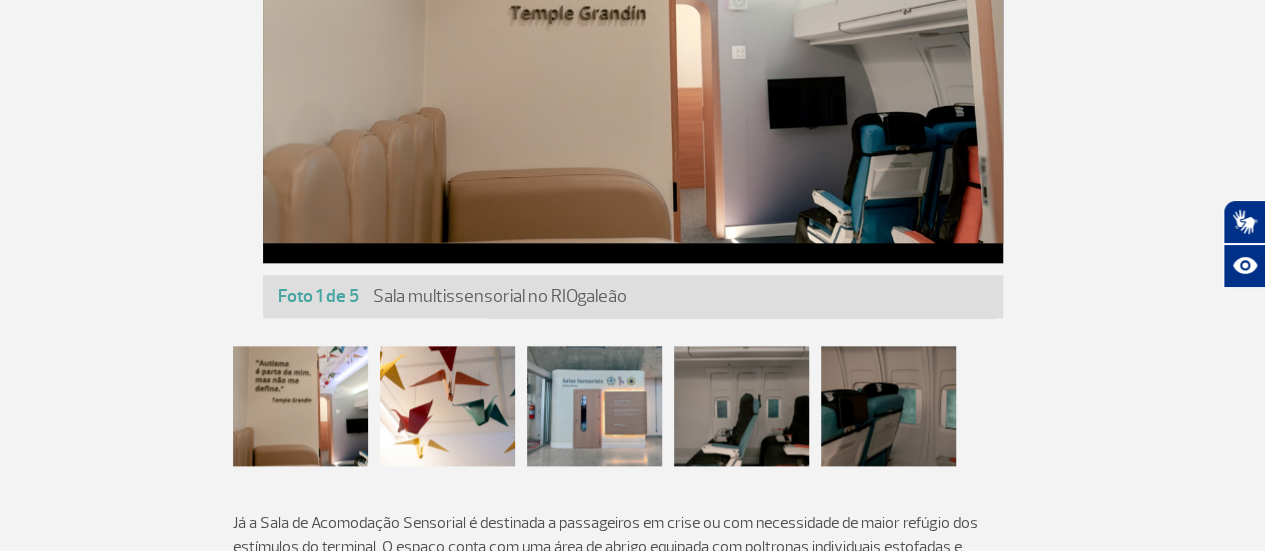 click at bounding box center [447, 406] 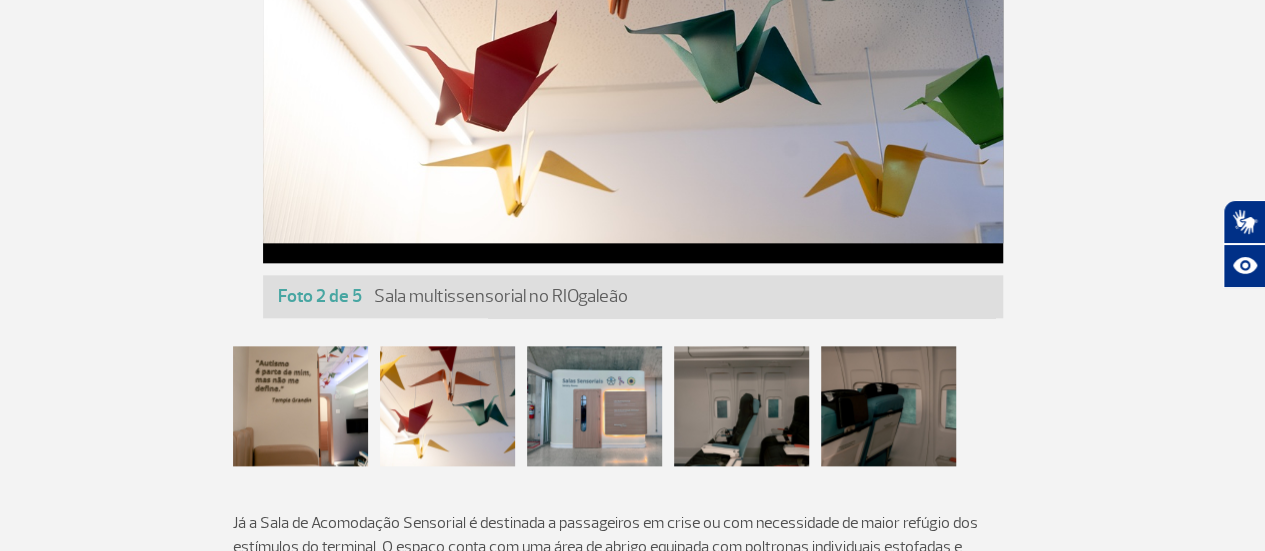 click at bounding box center (594, 406) 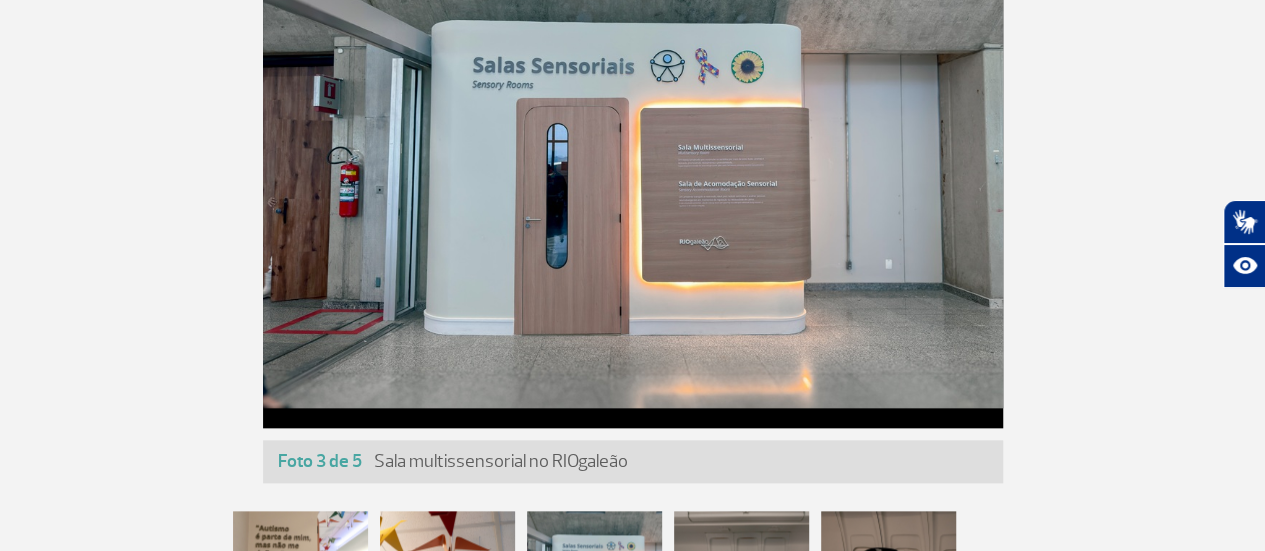 scroll, scrollTop: 1100, scrollLeft: 0, axis: vertical 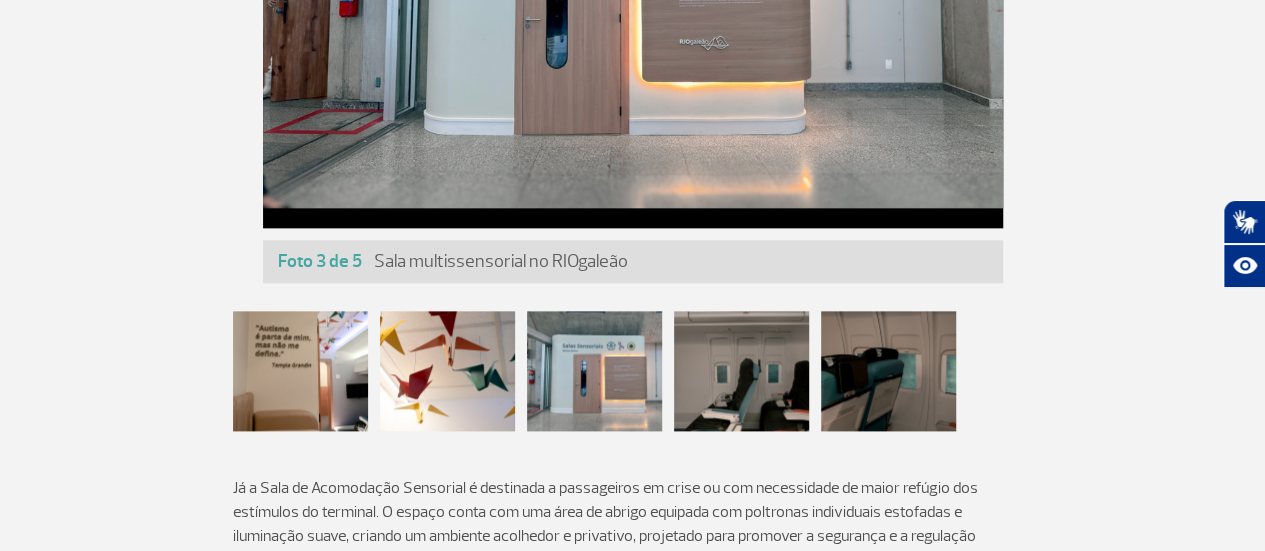 click at bounding box center [741, 371] 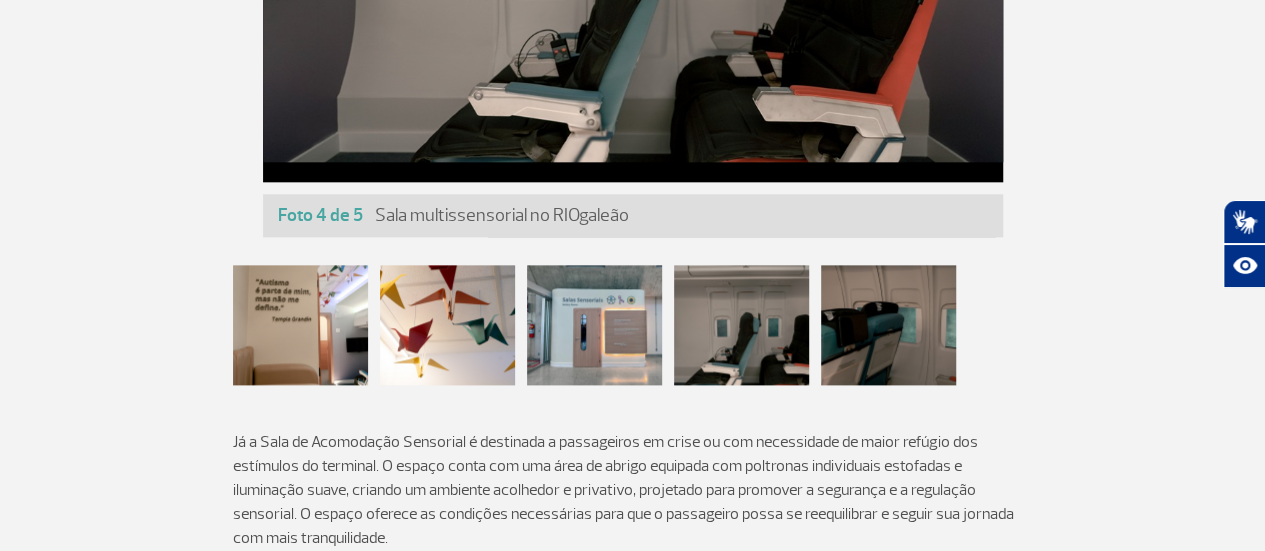 scroll, scrollTop: 1100, scrollLeft: 0, axis: vertical 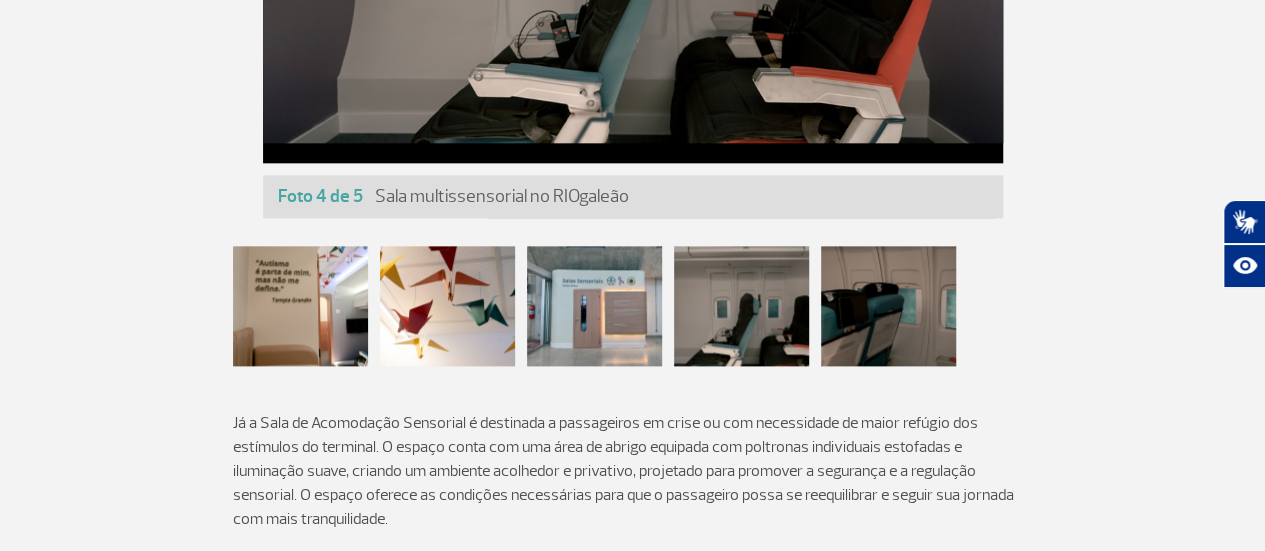 click at bounding box center (741, 306) 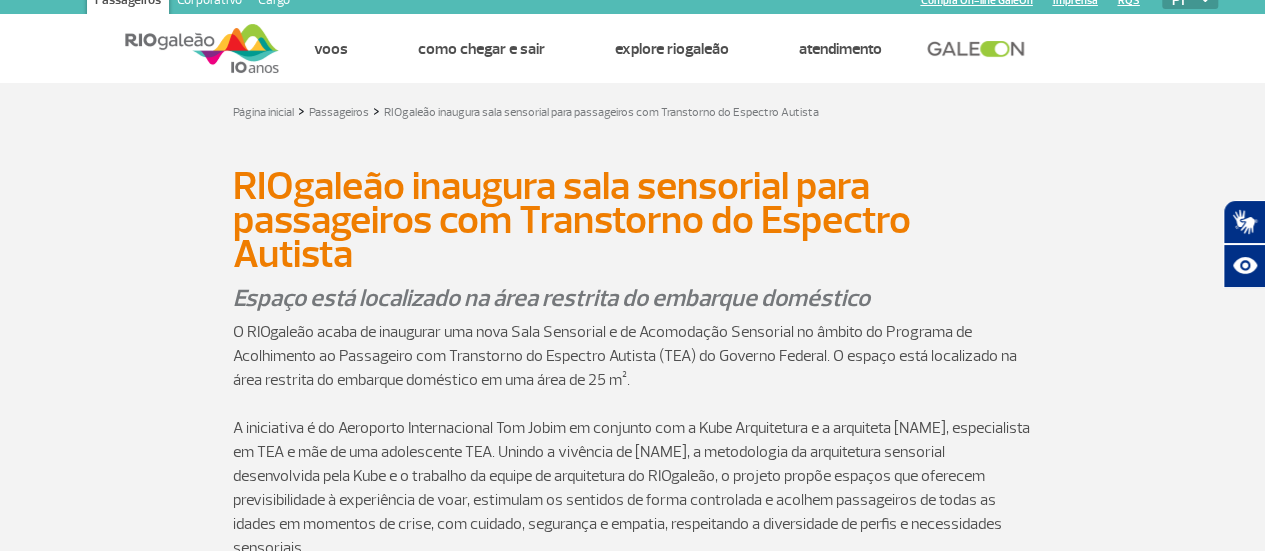 scroll, scrollTop: 0, scrollLeft: 0, axis: both 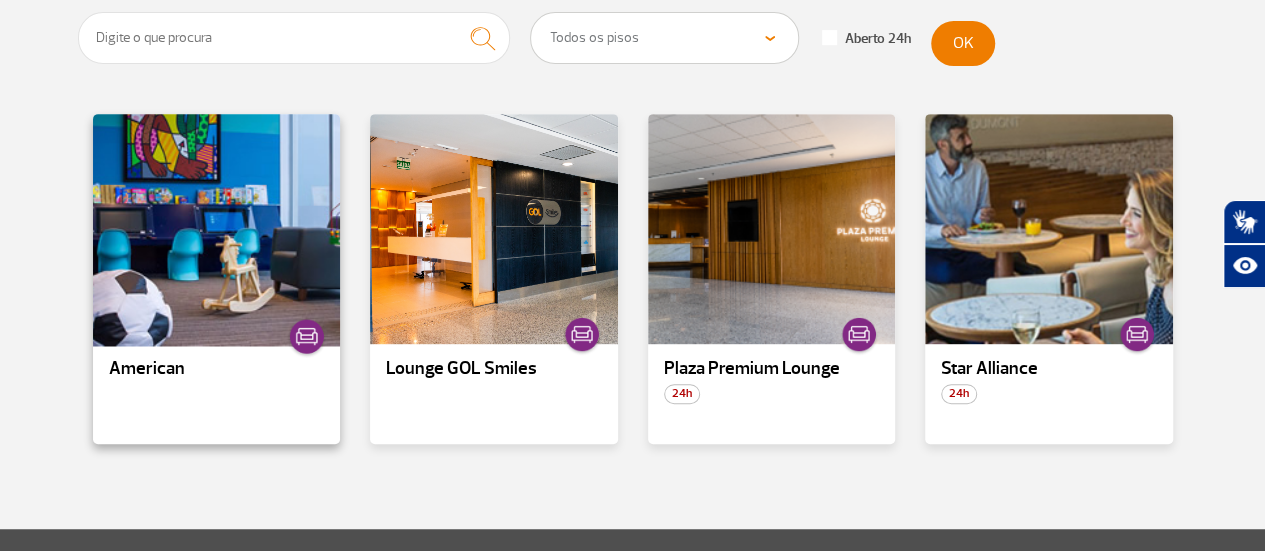 click at bounding box center (216, 229) 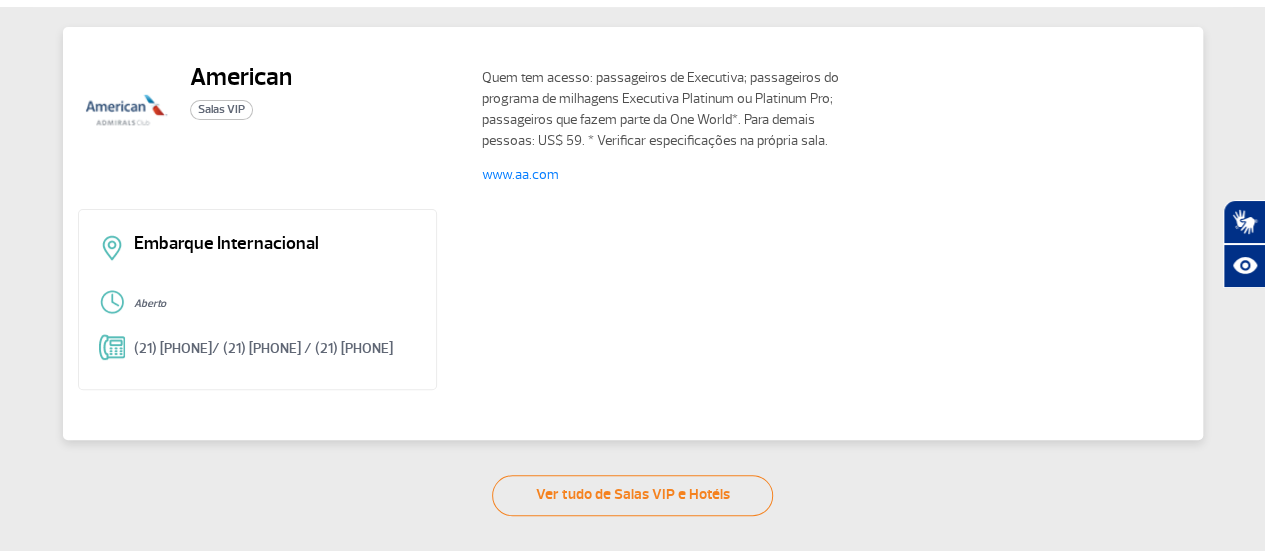 scroll, scrollTop: 0, scrollLeft: 0, axis: both 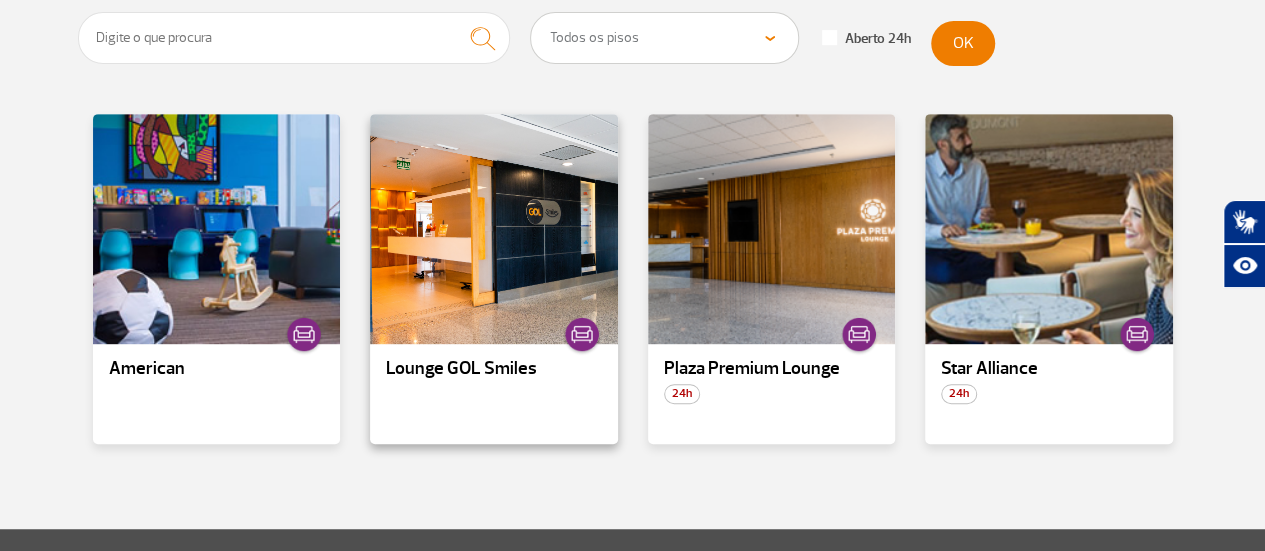 drag, startPoint x: 540, startPoint y: 273, endPoint x: 428, endPoint y: 386, distance: 159.1006 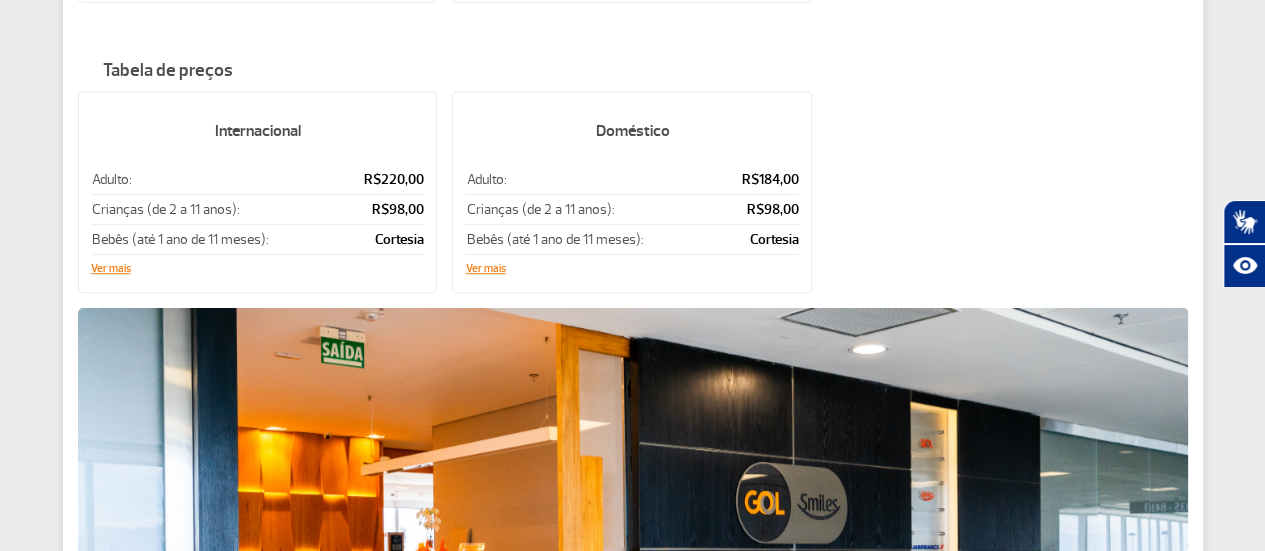 scroll, scrollTop: 288, scrollLeft: 0, axis: vertical 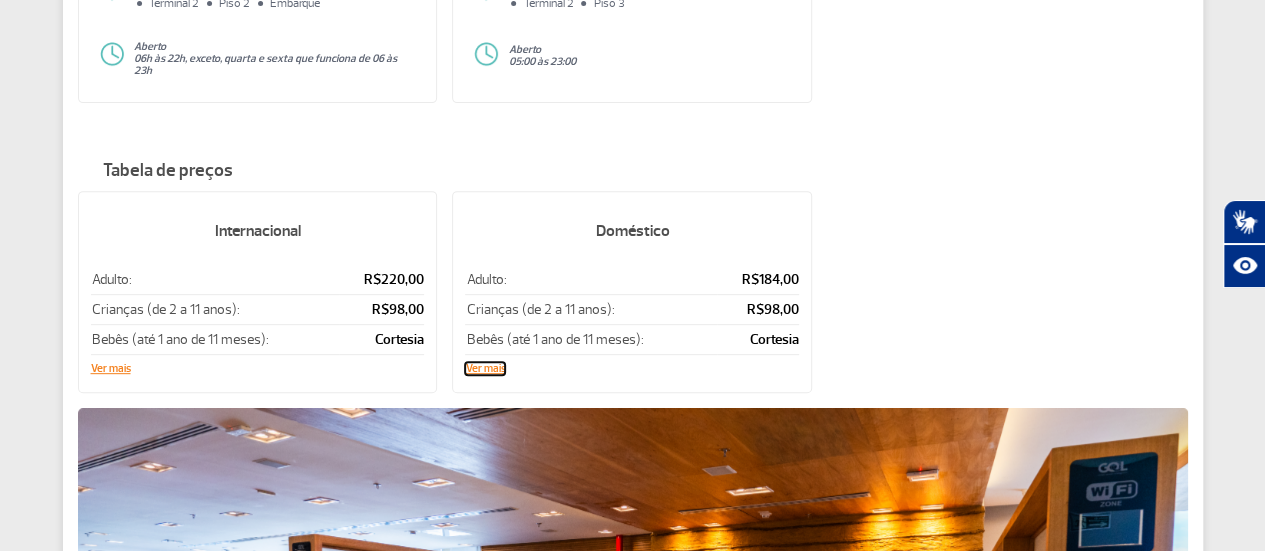click on "Ver mais" 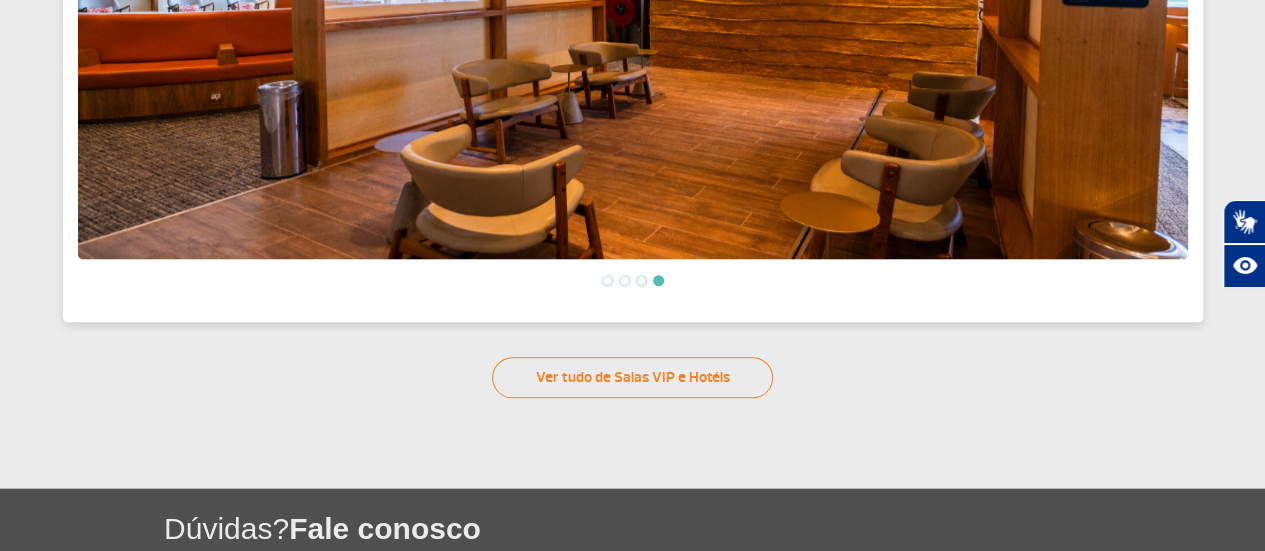 scroll, scrollTop: 1088, scrollLeft: 0, axis: vertical 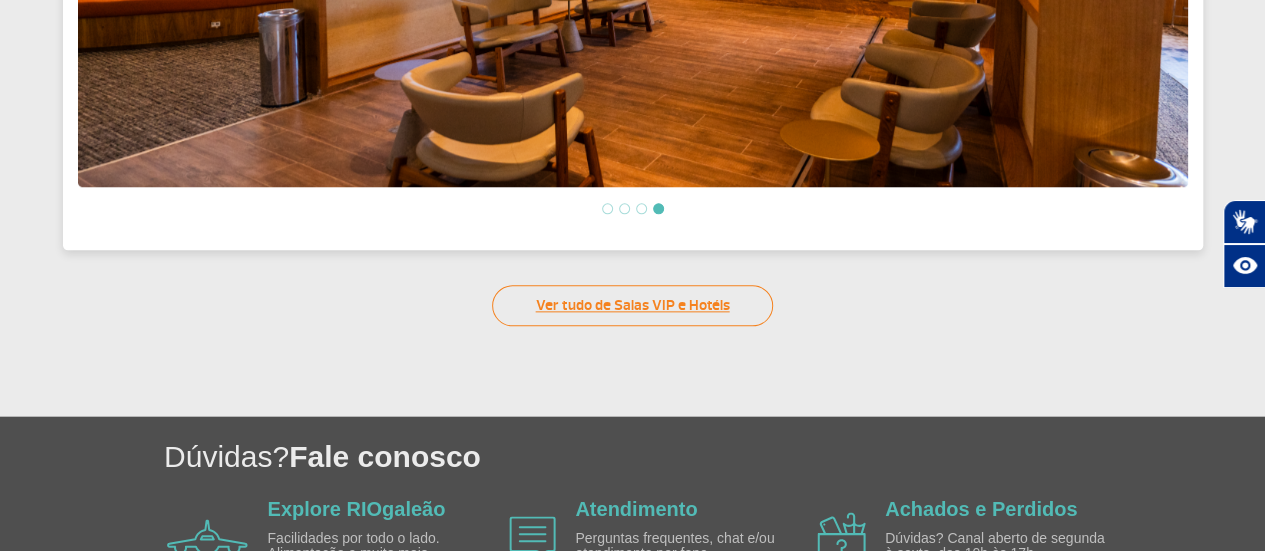click on "Ver tudo de Salas VIP e Hotéis" 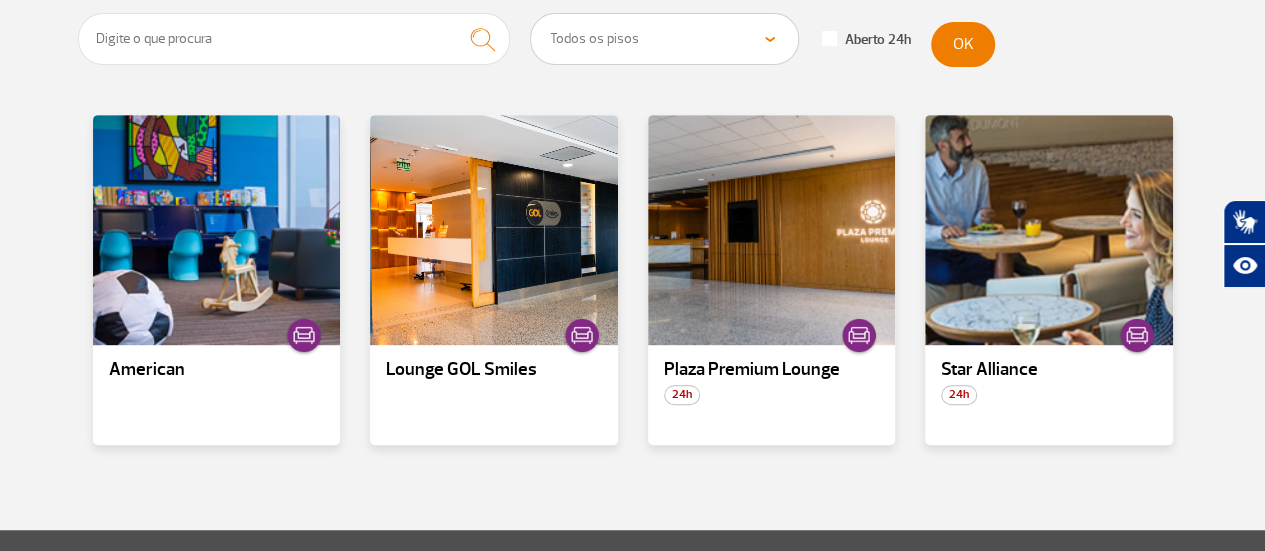 scroll, scrollTop: 500, scrollLeft: 0, axis: vertical 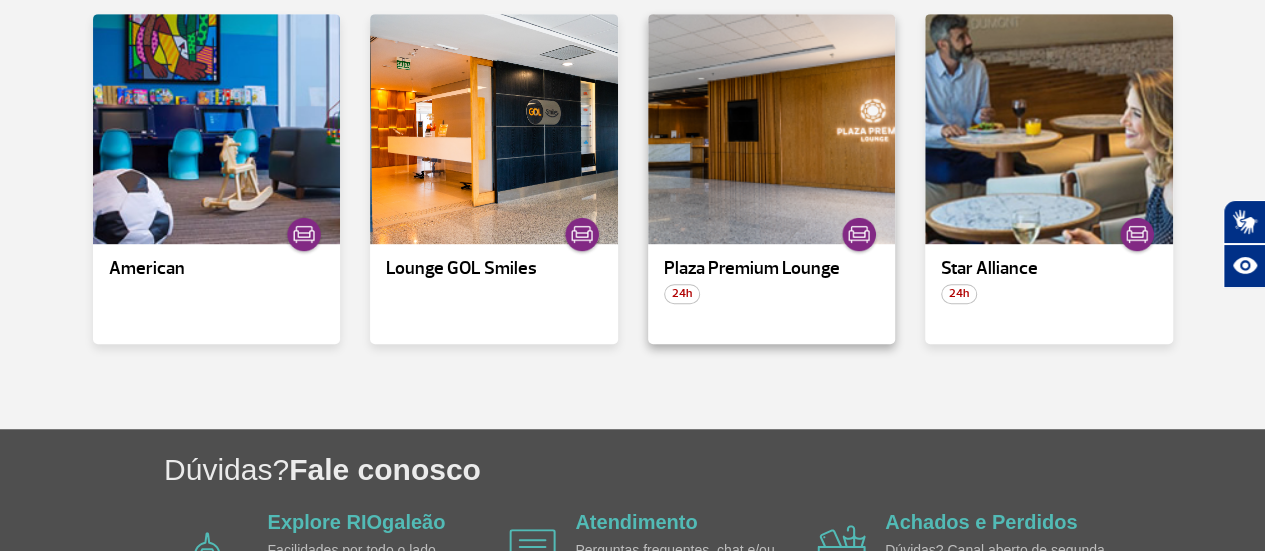 click on "Plaza Premium Lounge" at bounding box center (772, 269) 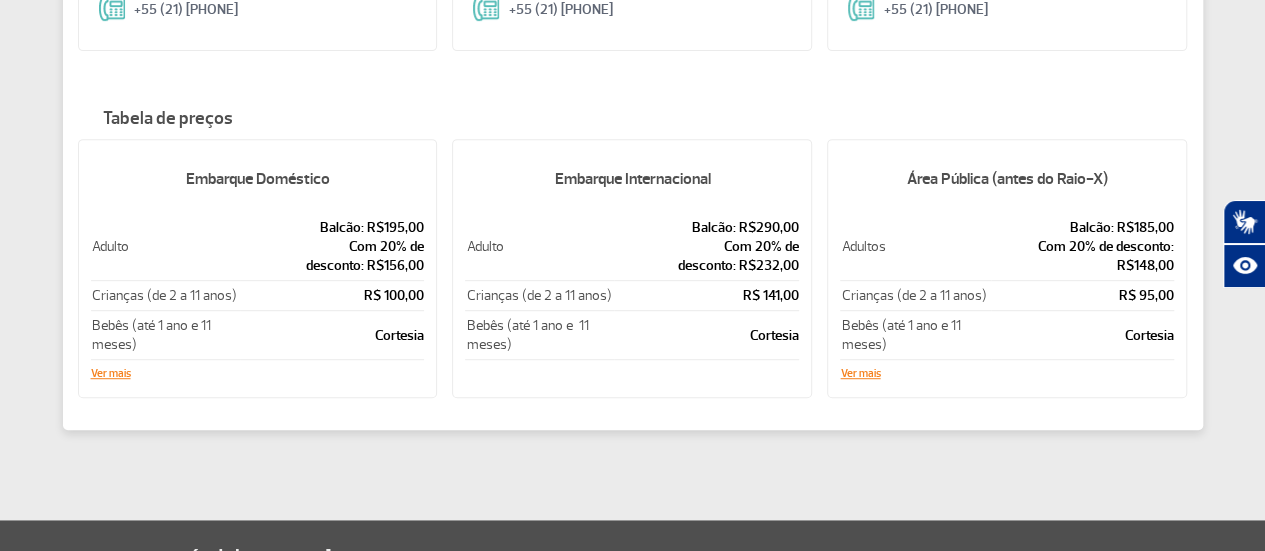 scroll, scrollTop: 500, scrollLeft: 0, axis: vertical 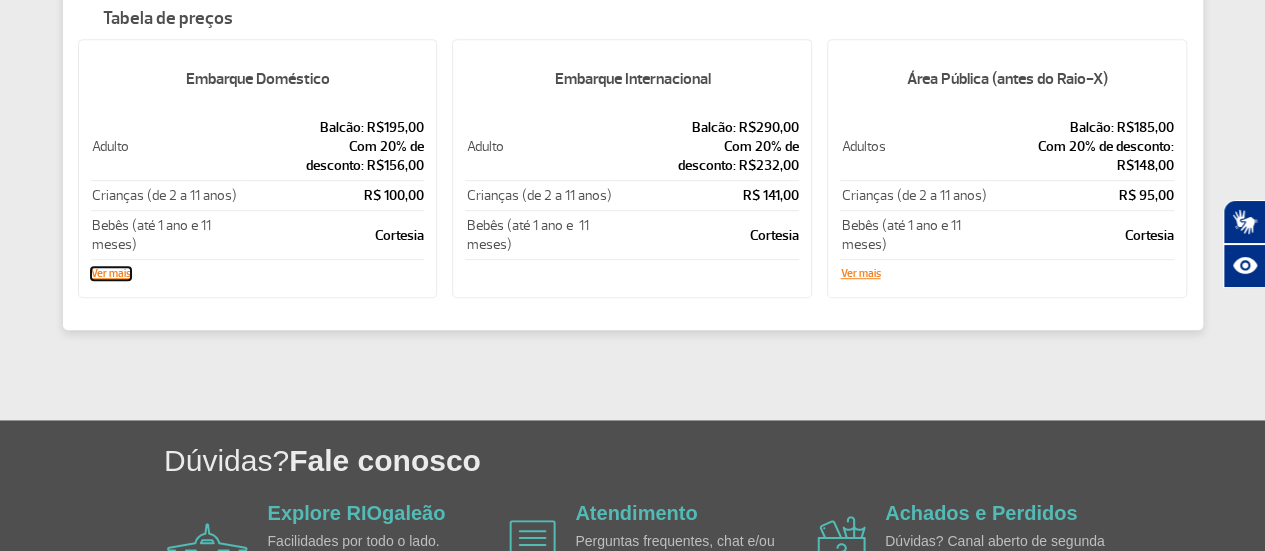 click on "Ver mais" 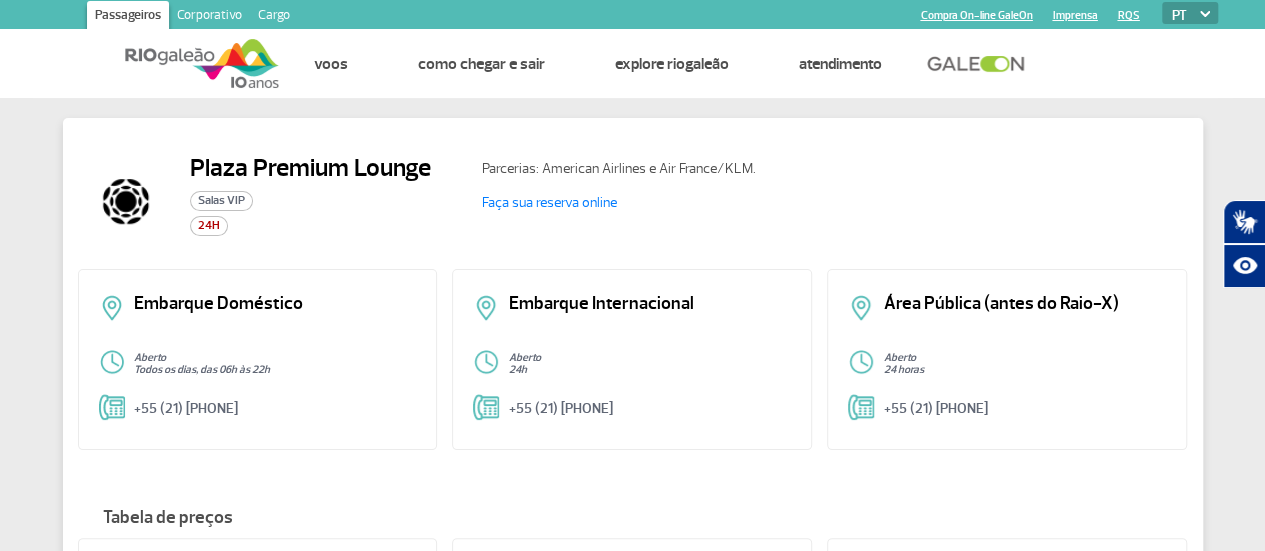 scroll, scrollTop: 0, scrollLeft: 0, axis: both 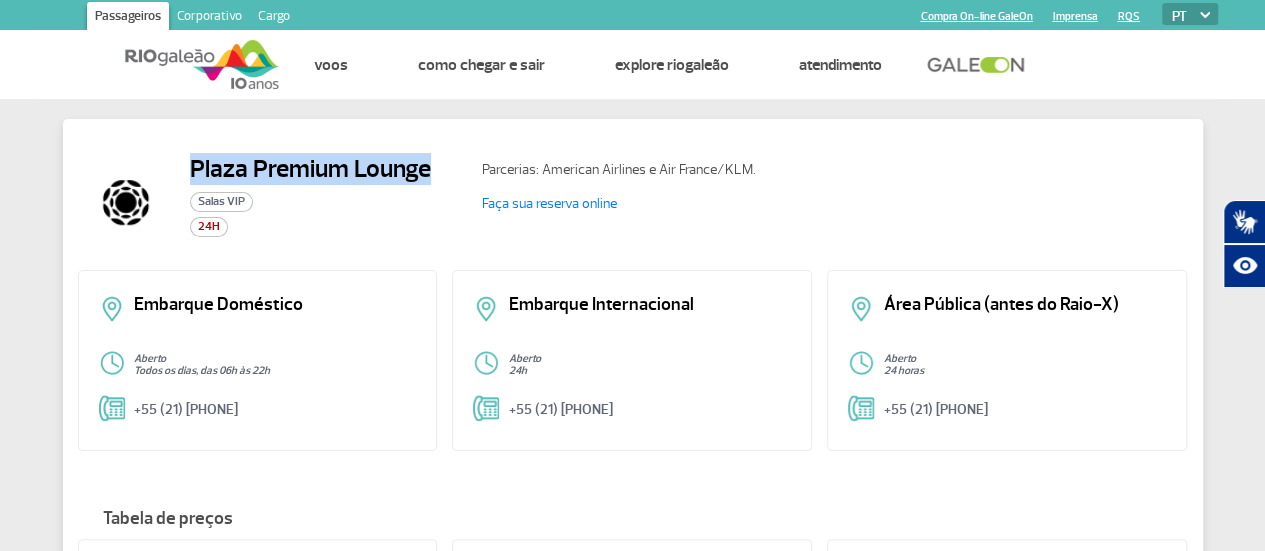 drag, startPoint x: 191, startPoint y: 167, endPoint x: 445, endPoint y: 164, distance: 254.01772 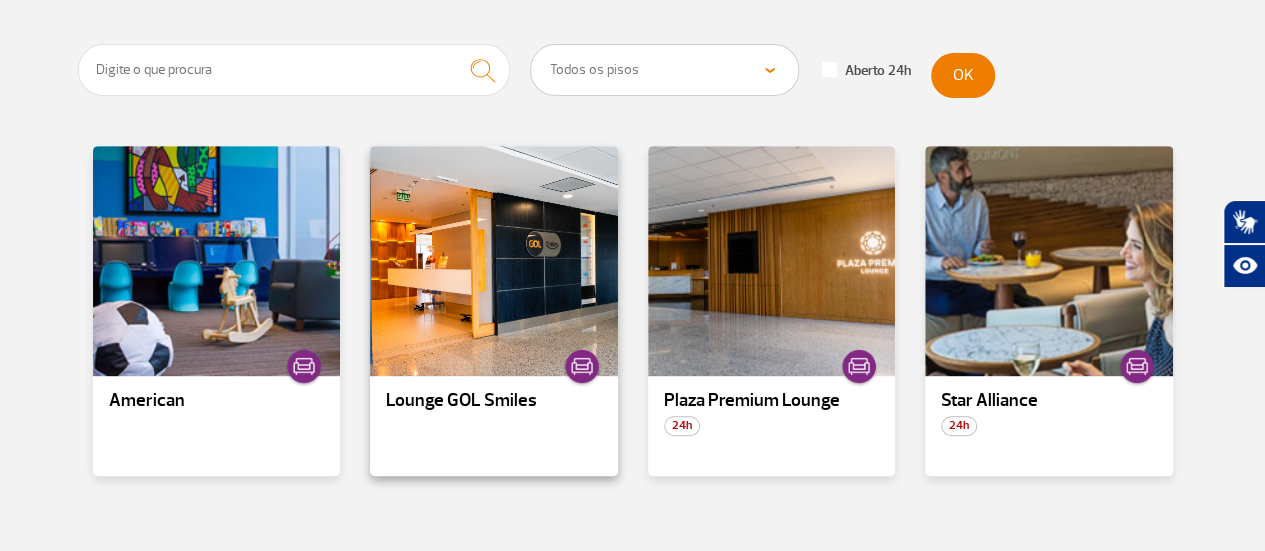 scroll, scrollTop: 400, scrollLeft: 0, axis: vertical 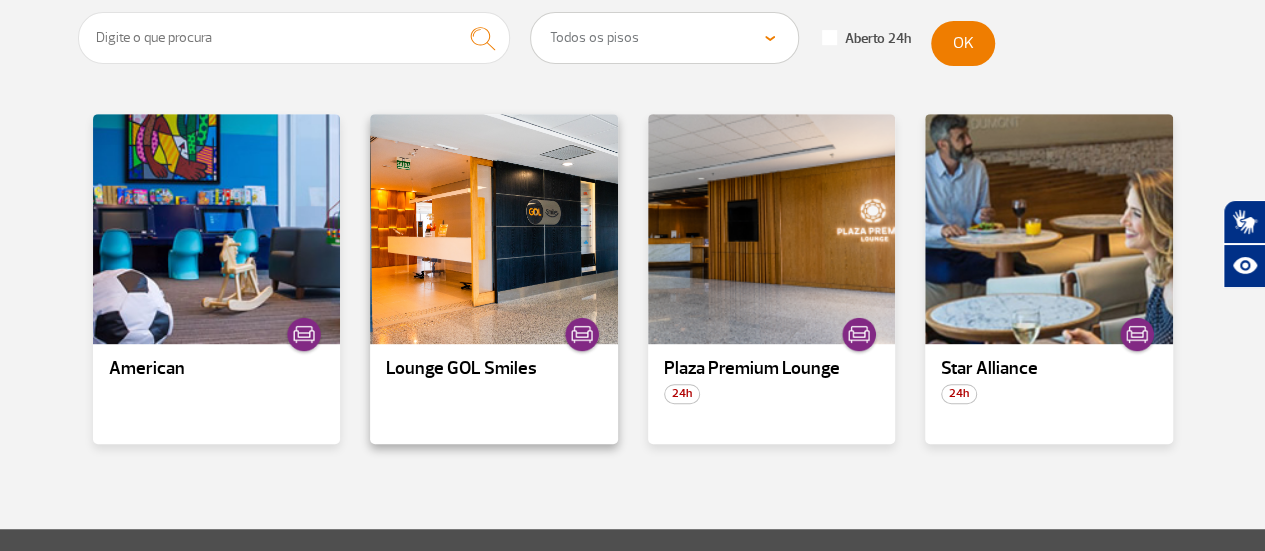 click on "Lounge GOL Smiles" at bounding box center [494, 369] 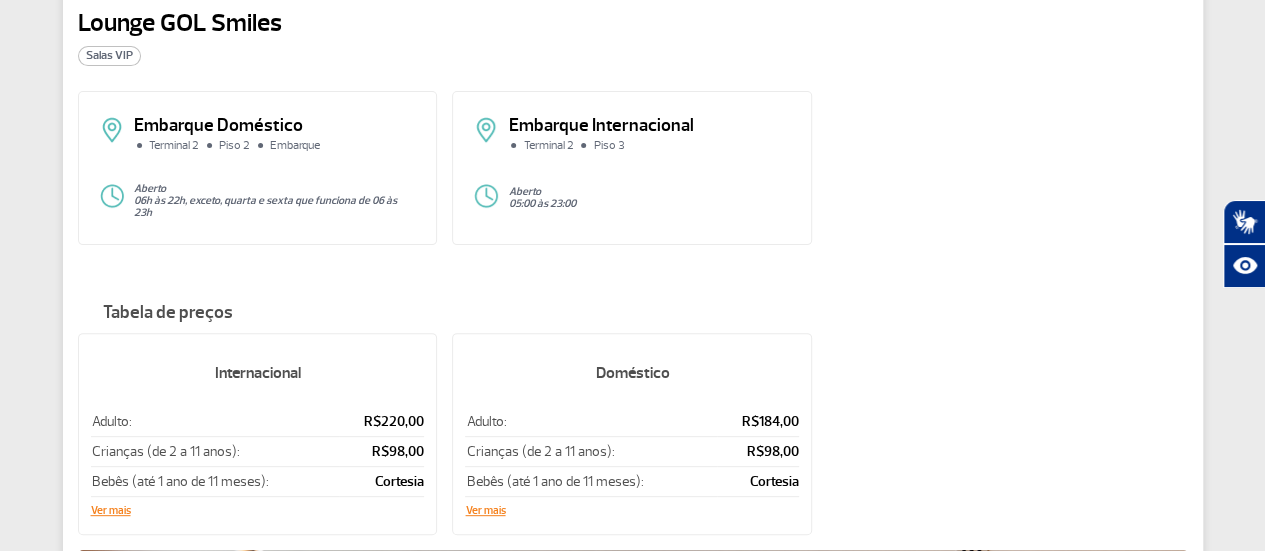 scroll, scrollTop: 0, scrollLeft: 0, axis: both 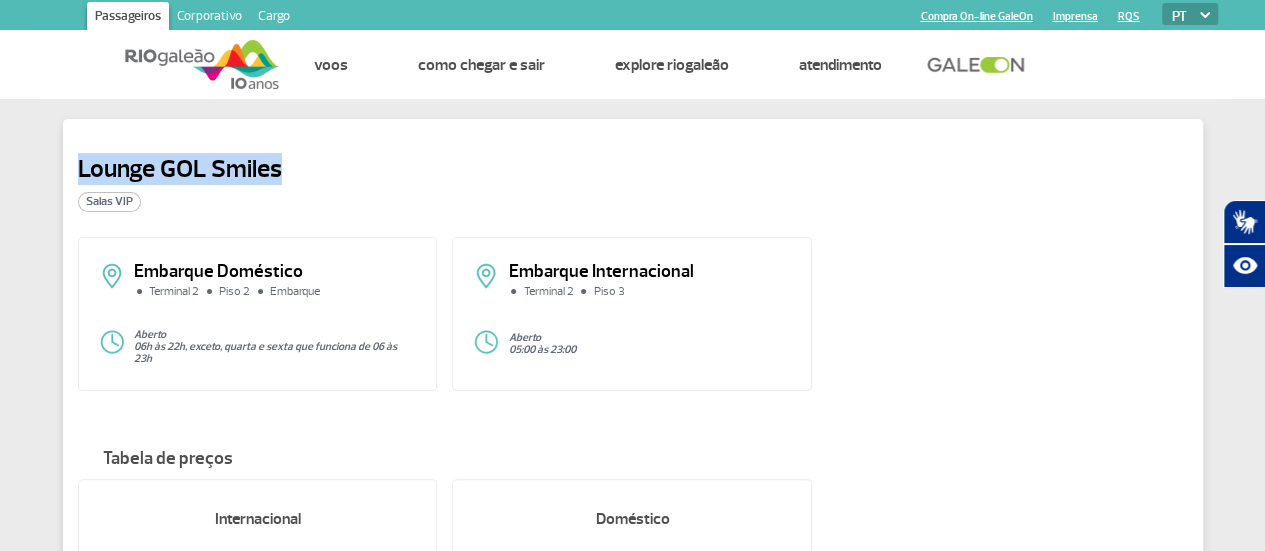drag, startPoint x: 281, startPoint y: 165, endPoint x: 77, endPoint y: 180, distance: 204.55072 